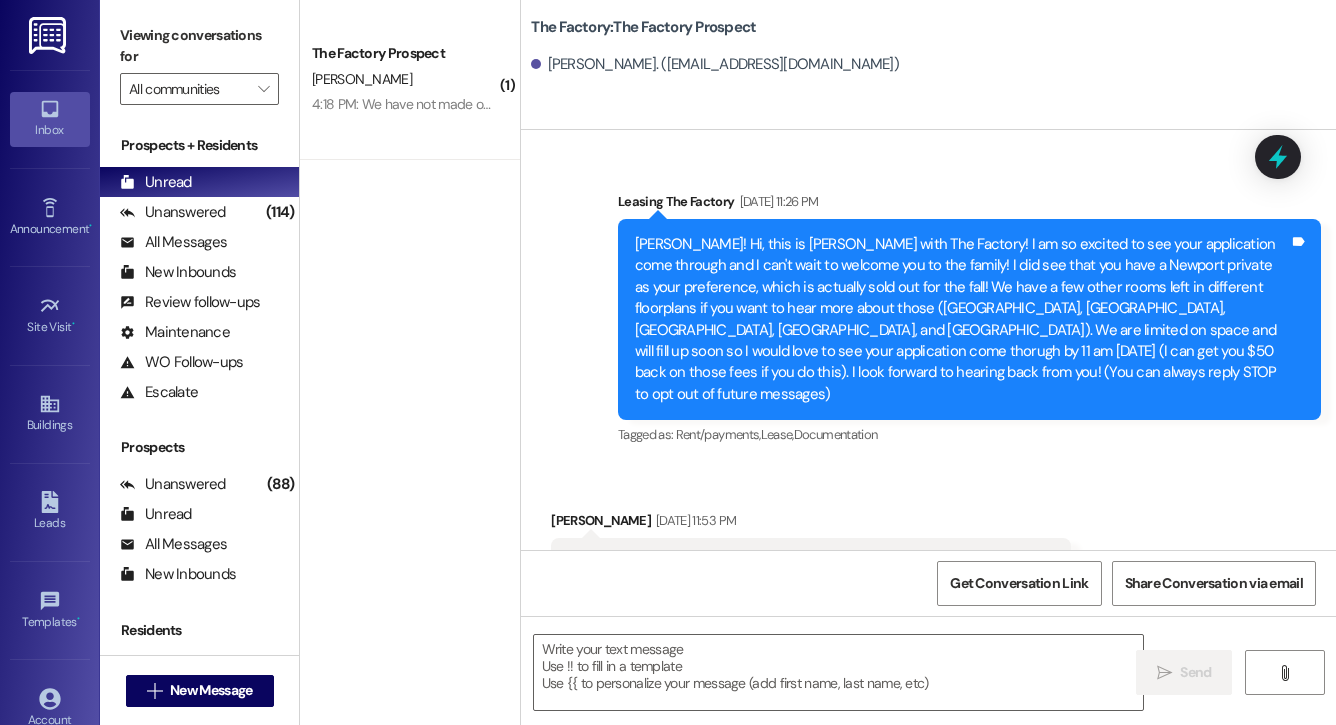 scroll, scrollTop: 0, scrollLeft: 0, axis: both 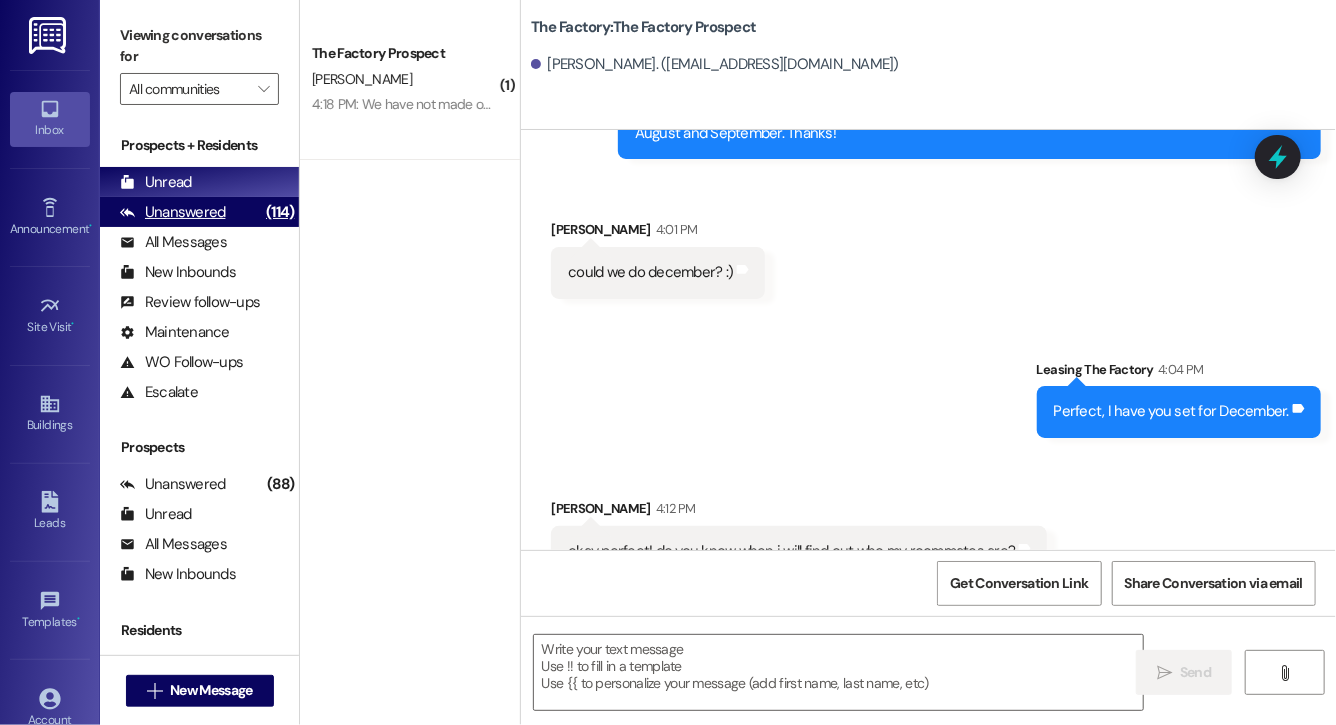 click on "Unanswered (114)" at bounding box center [199, 212] 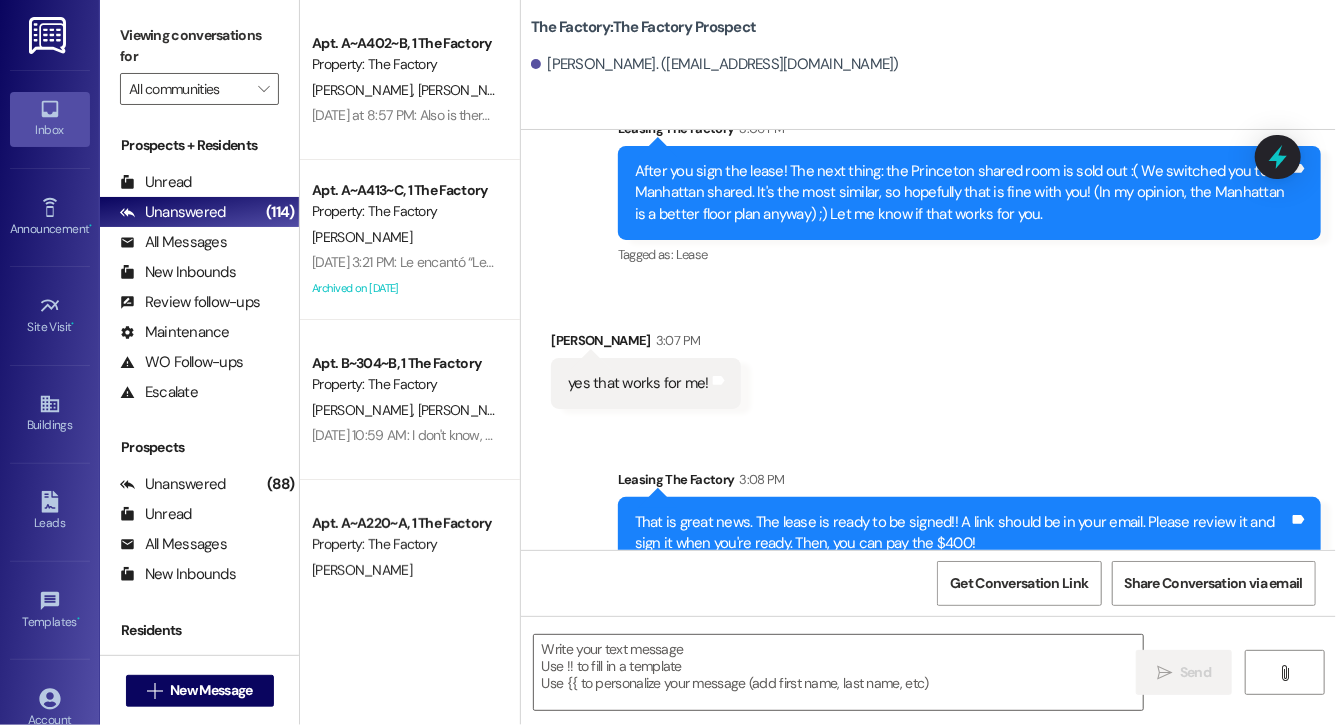 scroll, scrollTop: 3558, scrollLeft: 0, axis: vertical 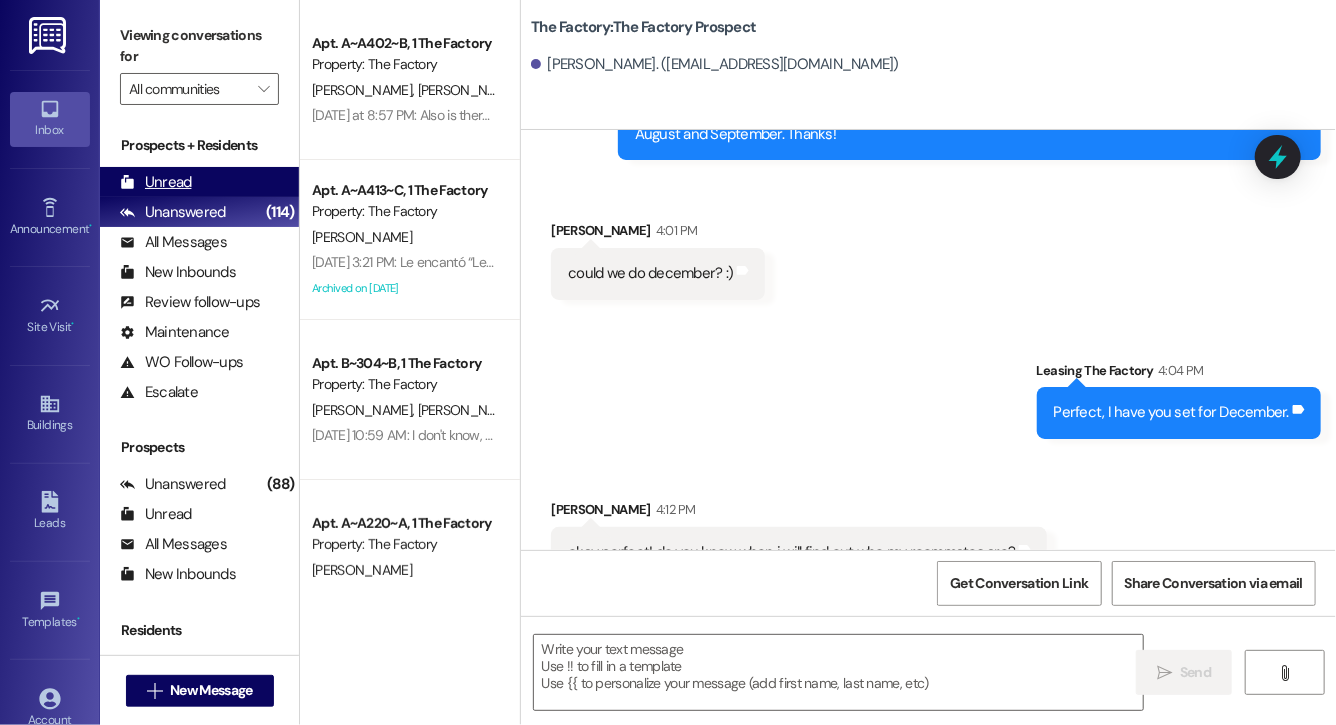 click on "Unread (0)" at bounding box center [199, 182] 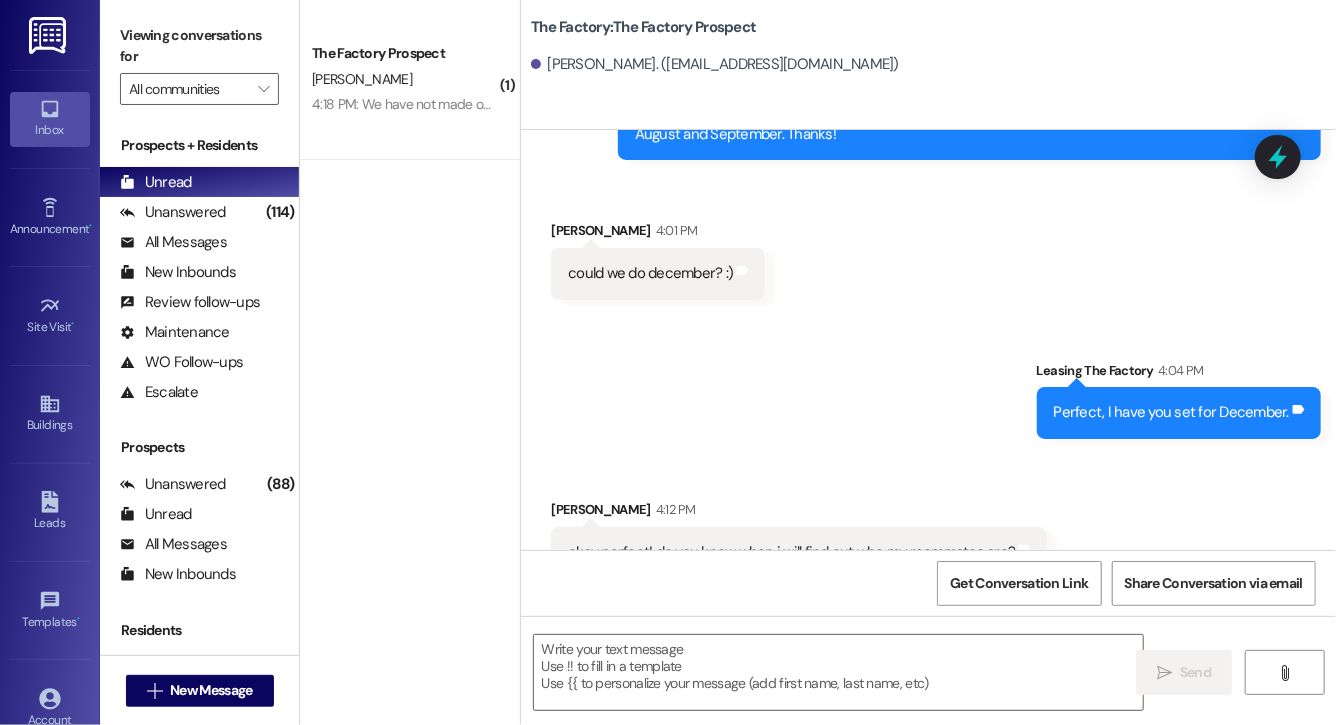 scroll, scrollTop: 3559, scrollLeft: 0, axis: vertical 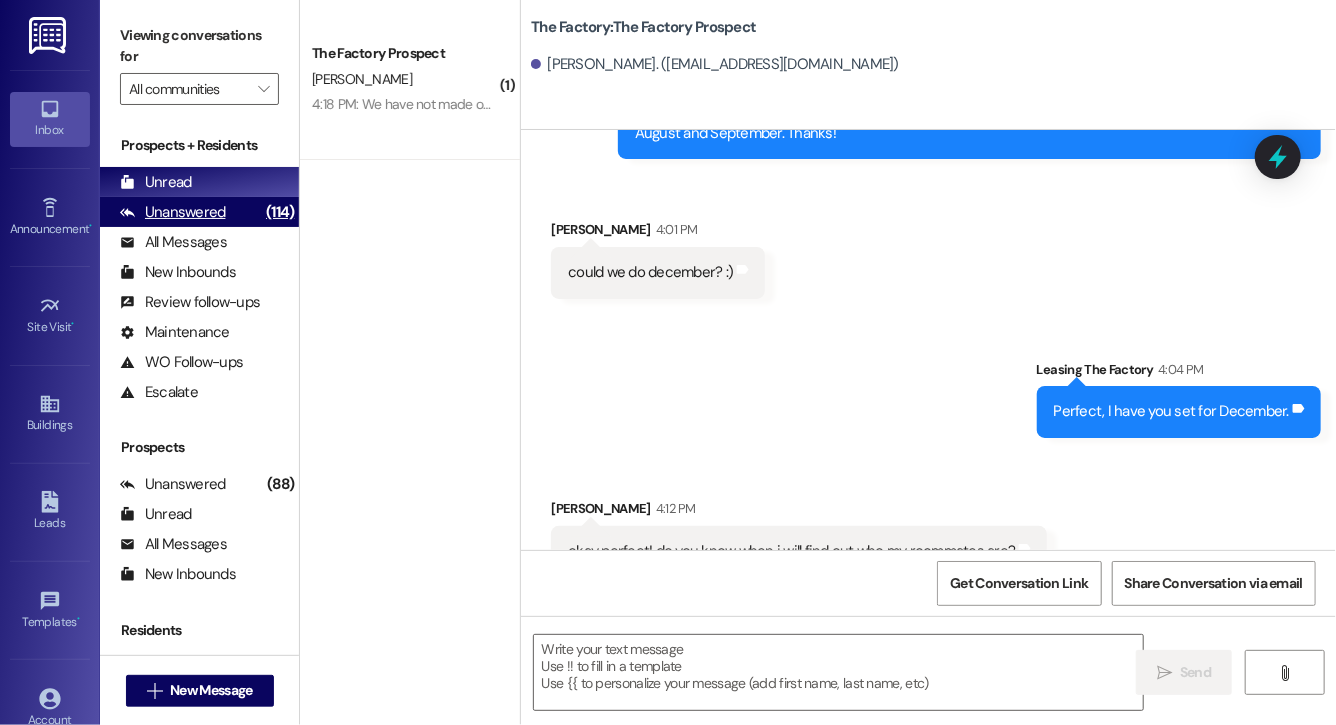 click on "Unanswered" at bounding box center (173, 212) 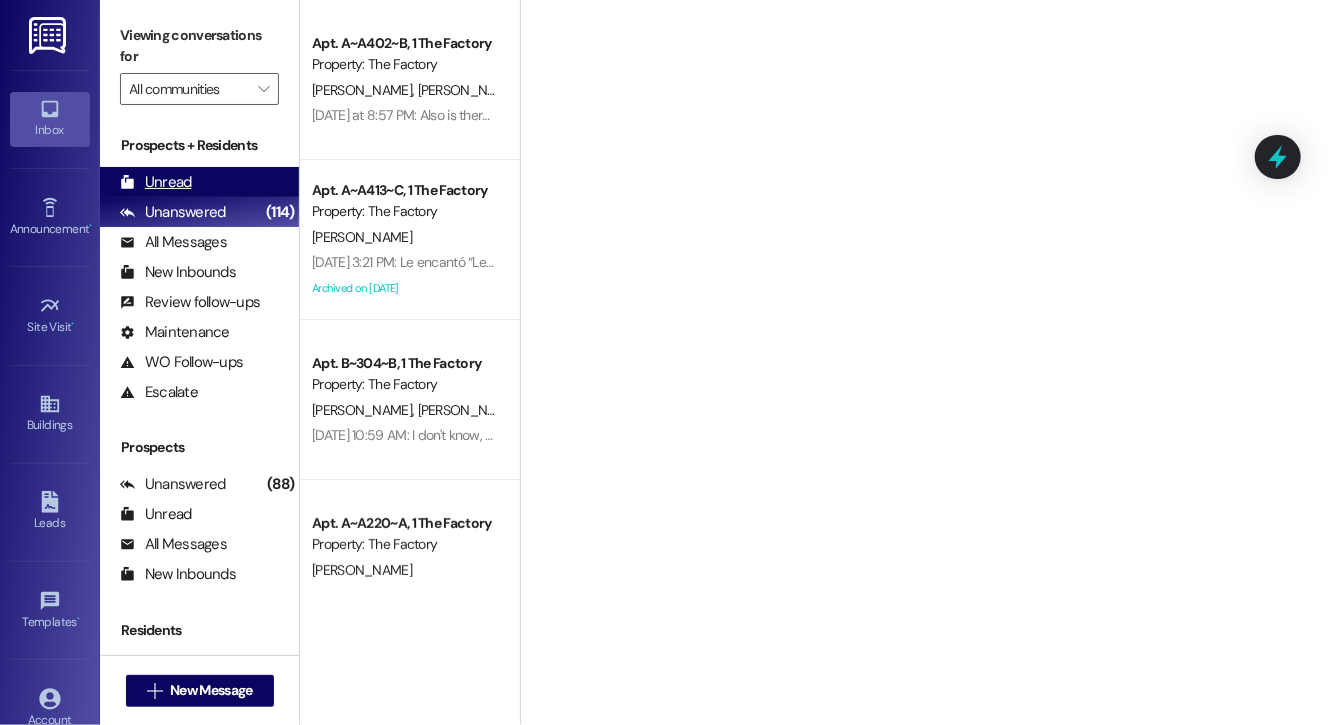 click on "Unread (0)" at bounding box center [199, 182] 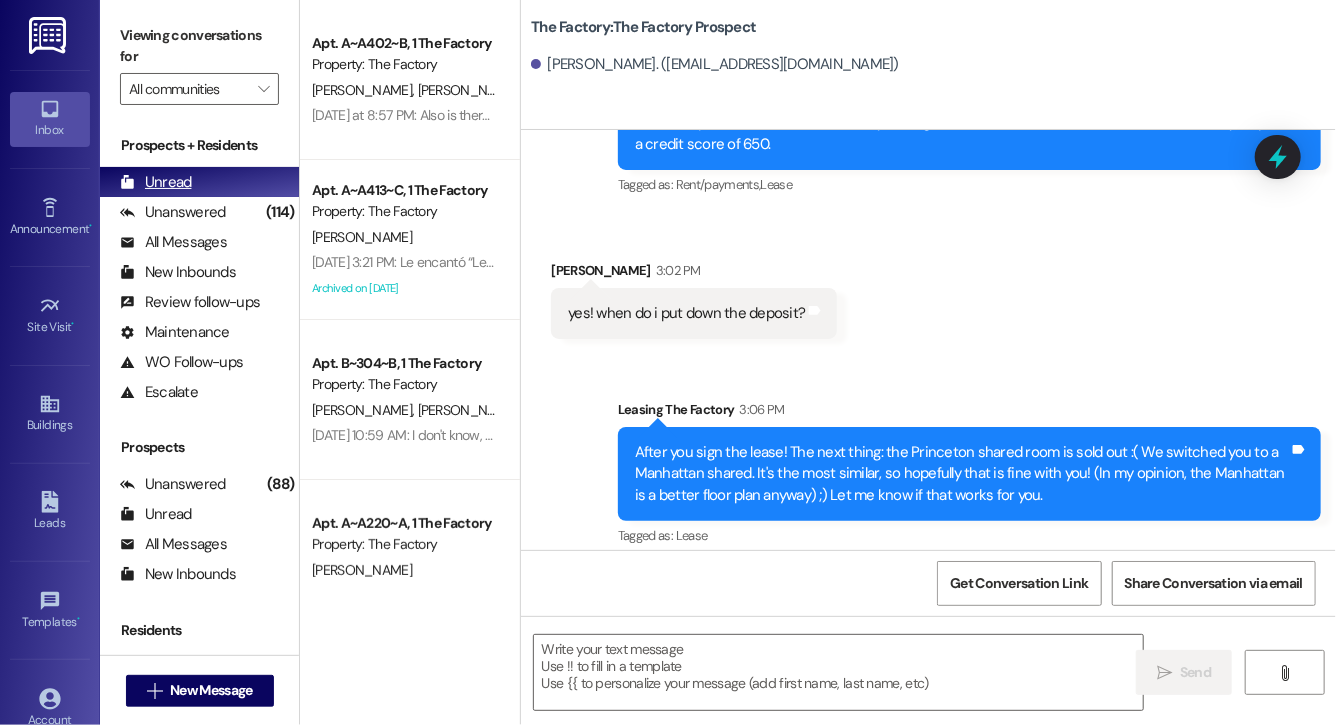 scroll, scrollTop: 3295, scrollLeft: 0, axis: vertical 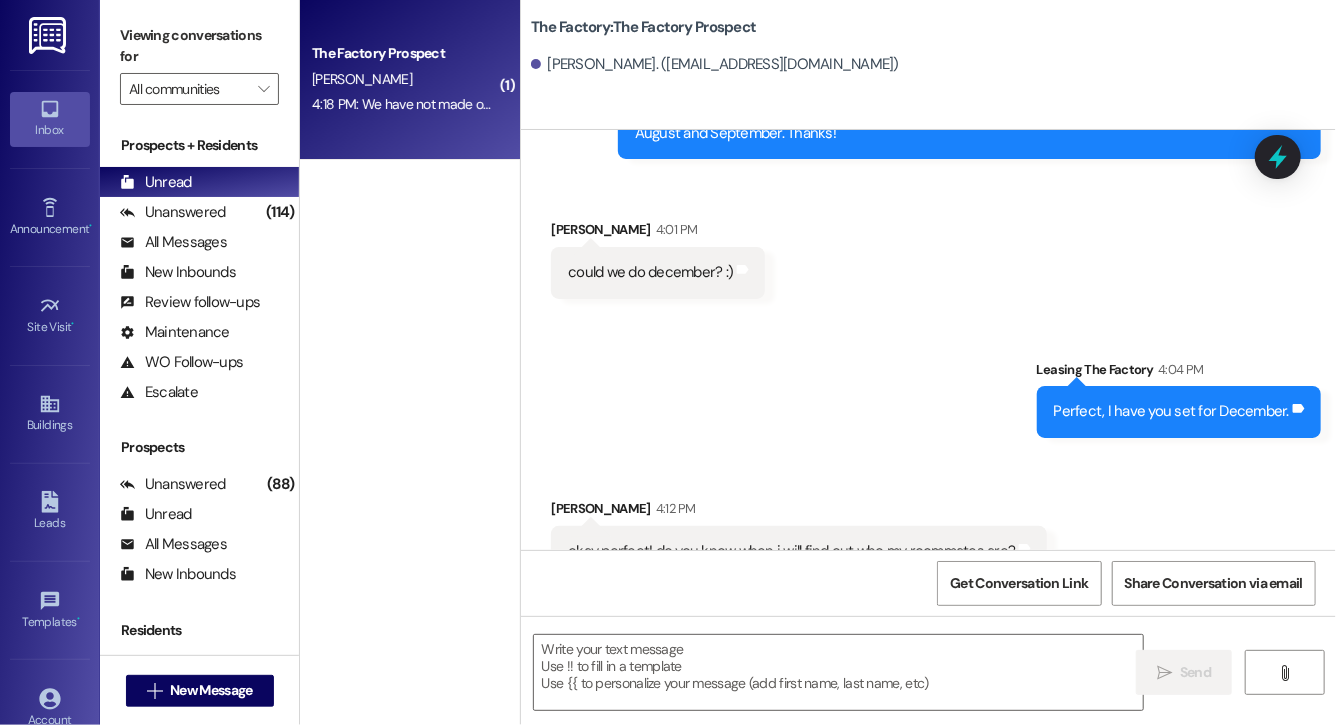 click on "[PERSON_NAME]" at bounding box center [404, 79] 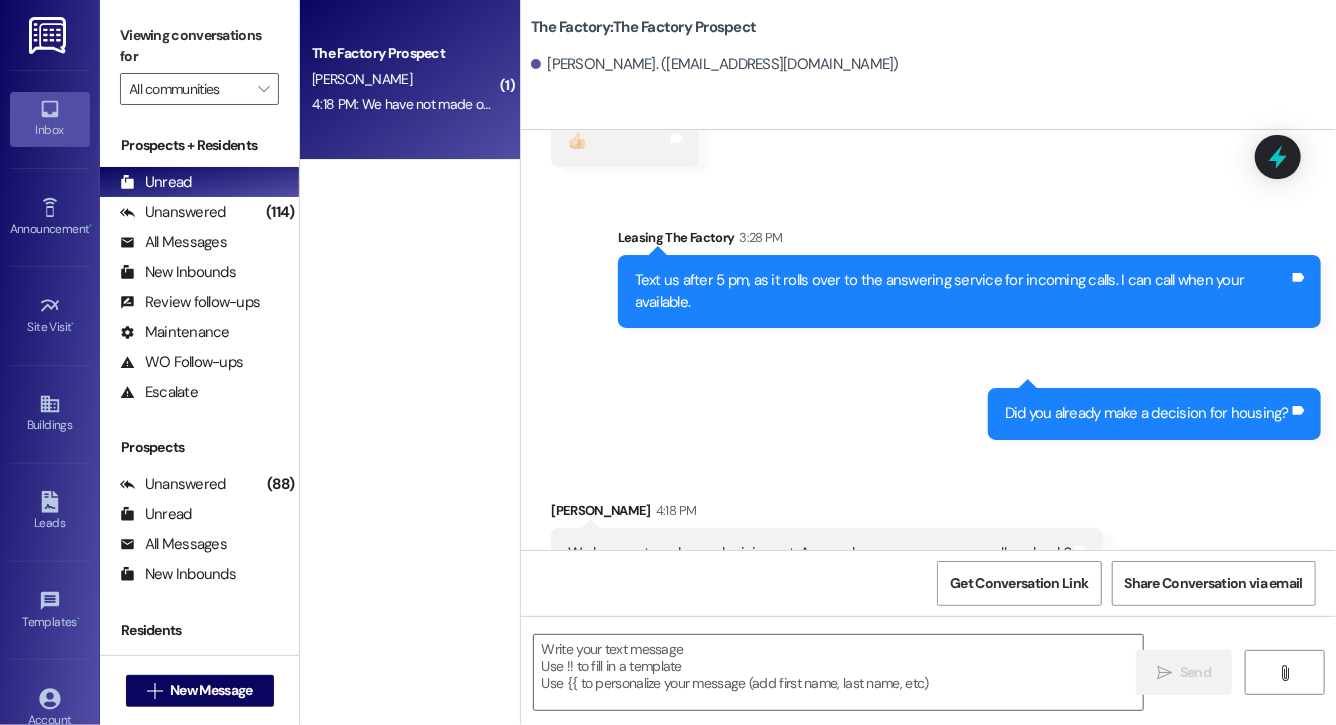 scroll, scrollTop: 4472, scrollLeft: 0, axis: vertical 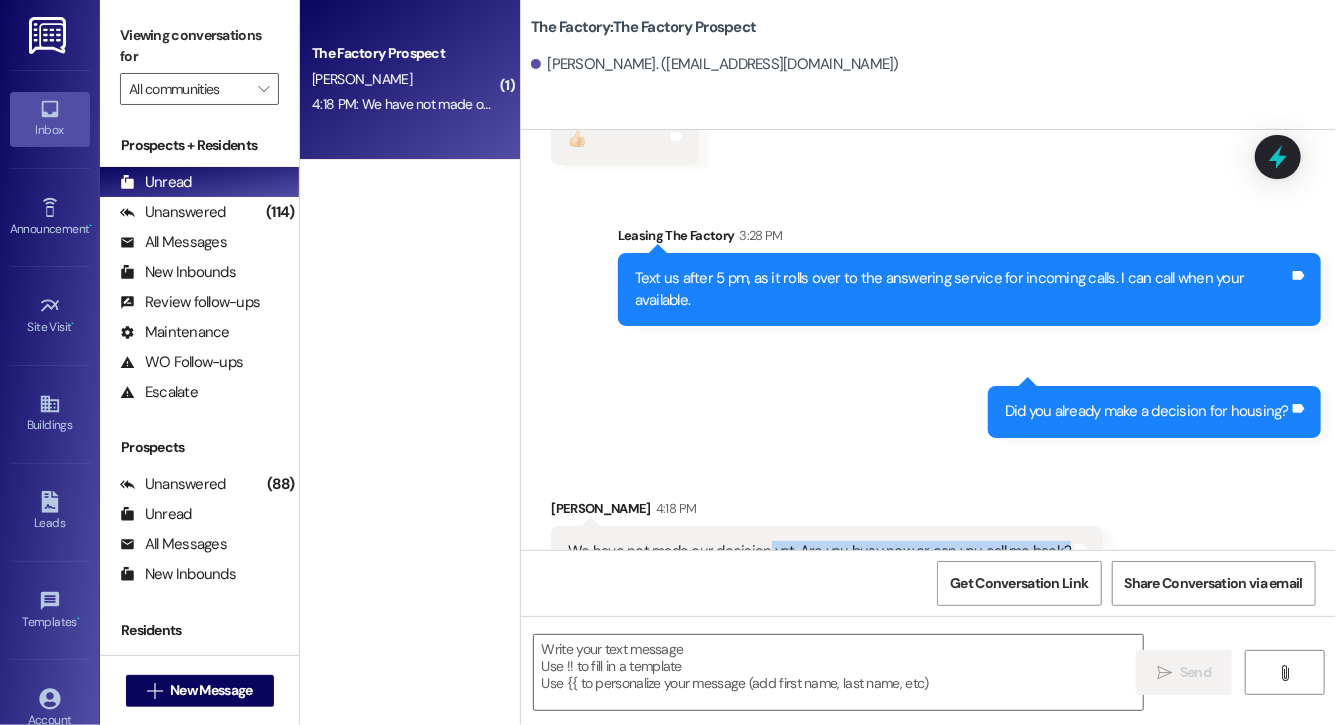 drag, startPoint x: 763, startPoint y: 512, endPoint x: 1169, endPoint y: 528, distance: 406.31516 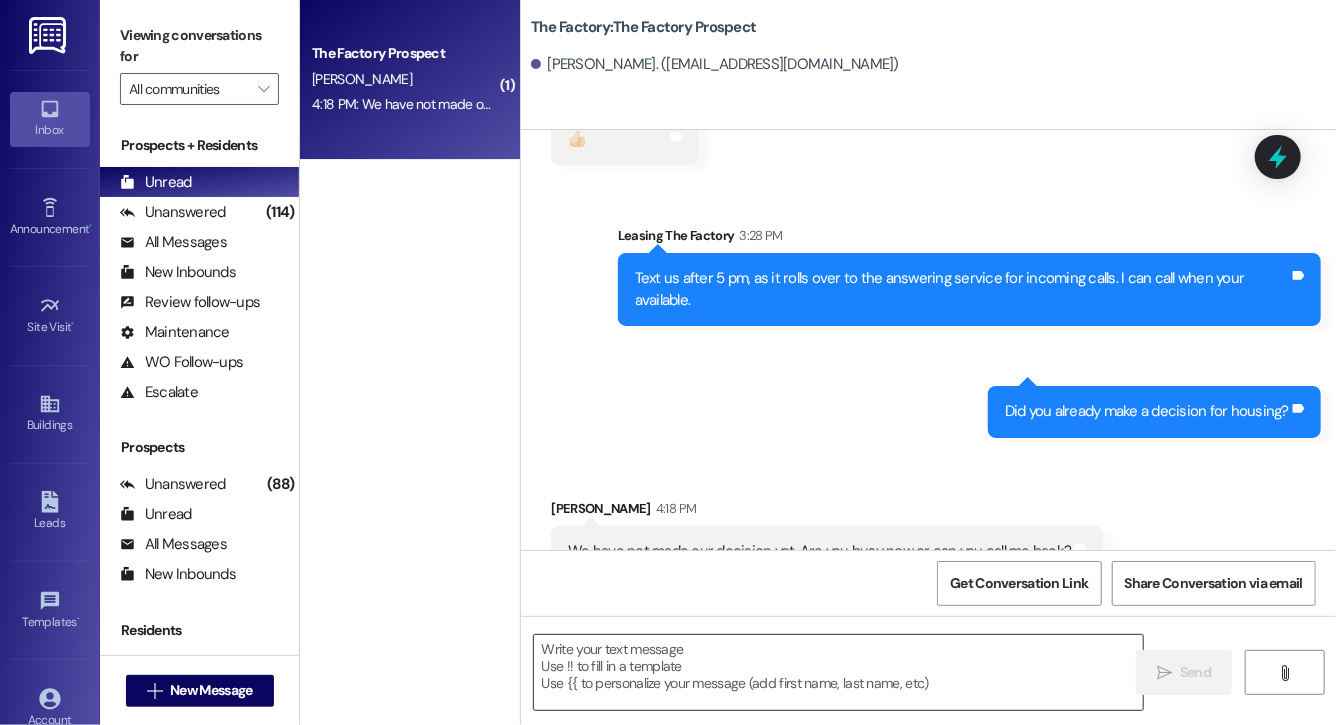 click at bounding box center (838, 672) 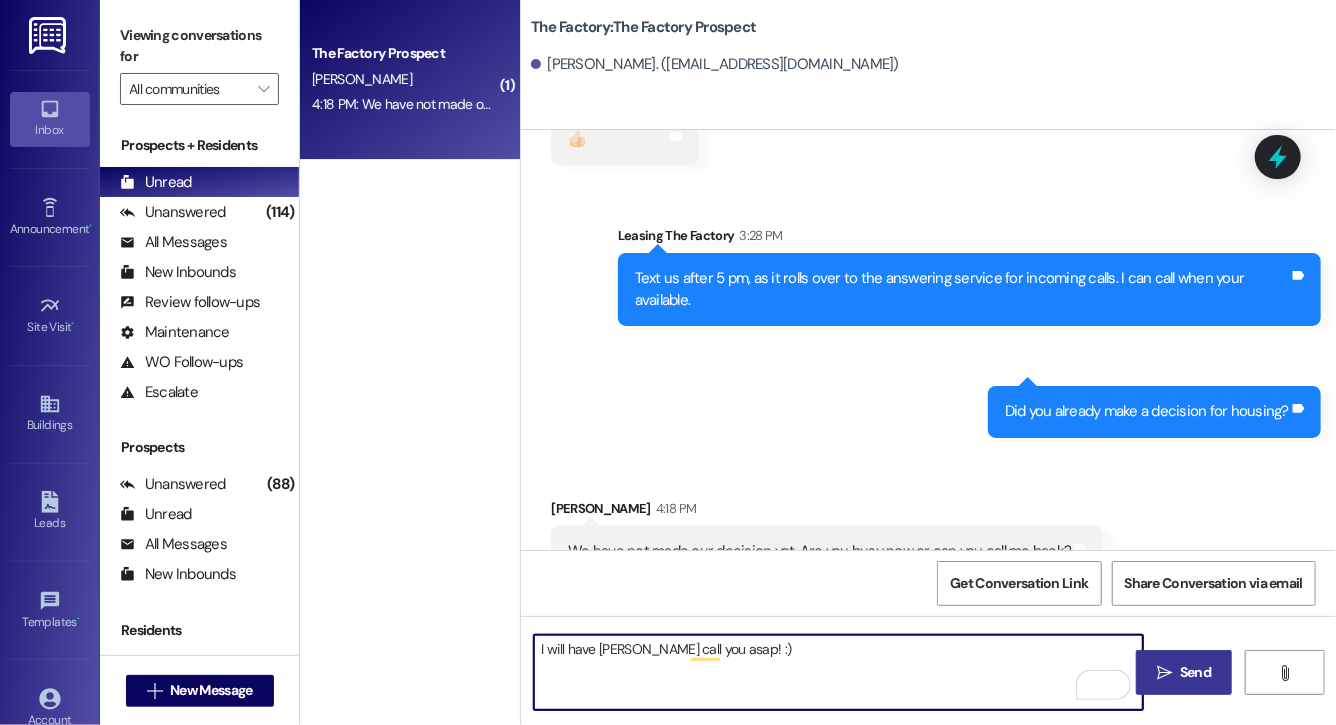 type on "I will have [PERSON_NAME] call you asap! :)" 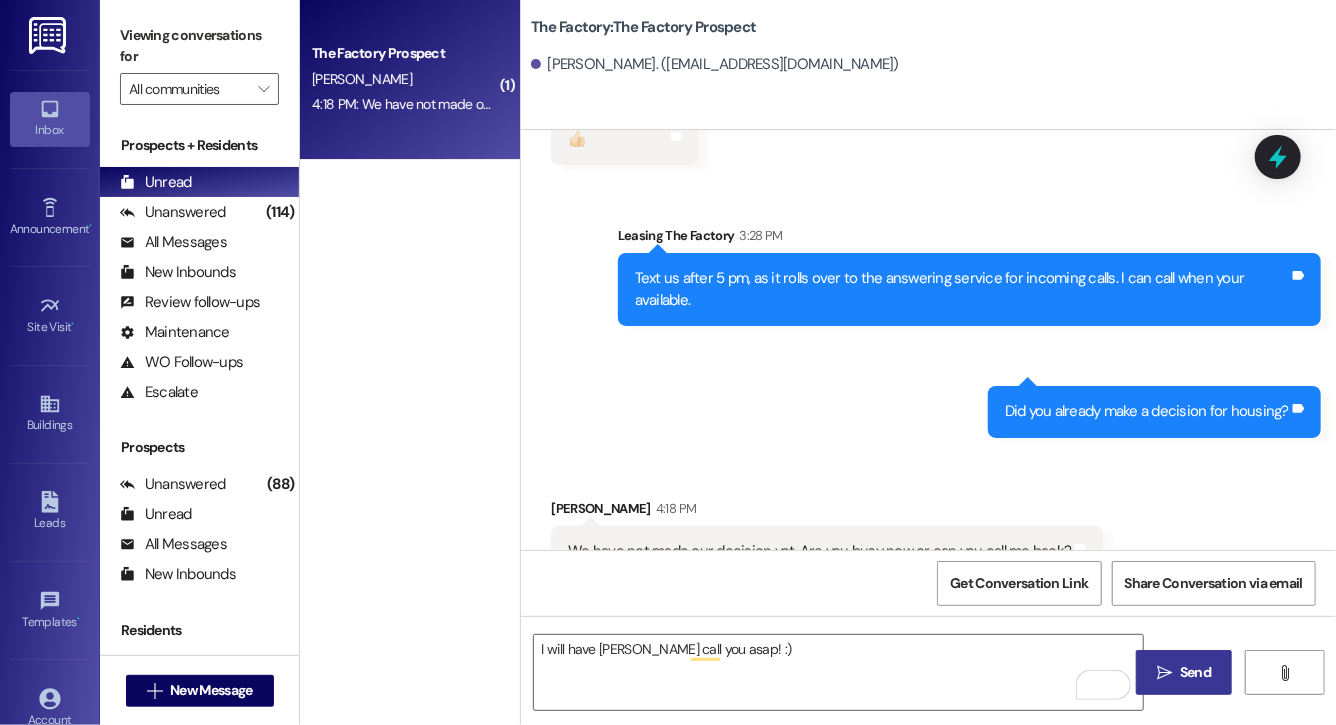 click on " Send" at bounding box center (1184, 672) 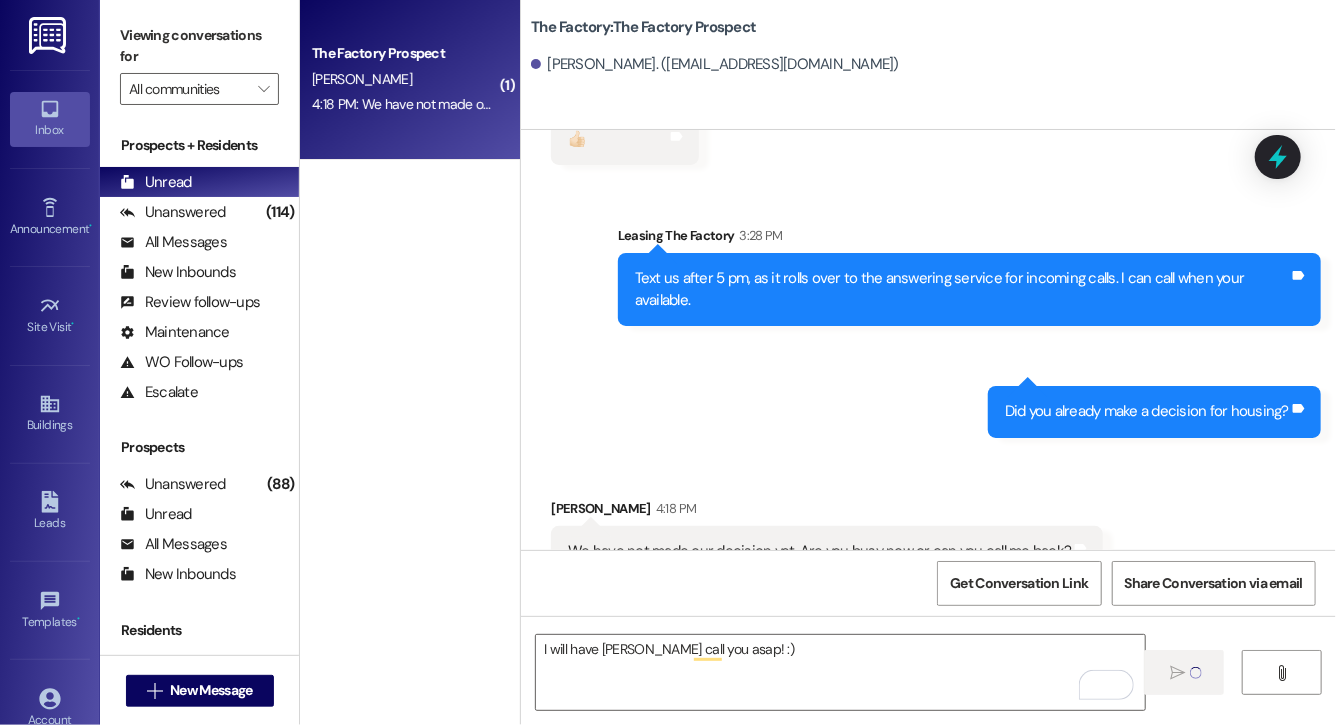 type 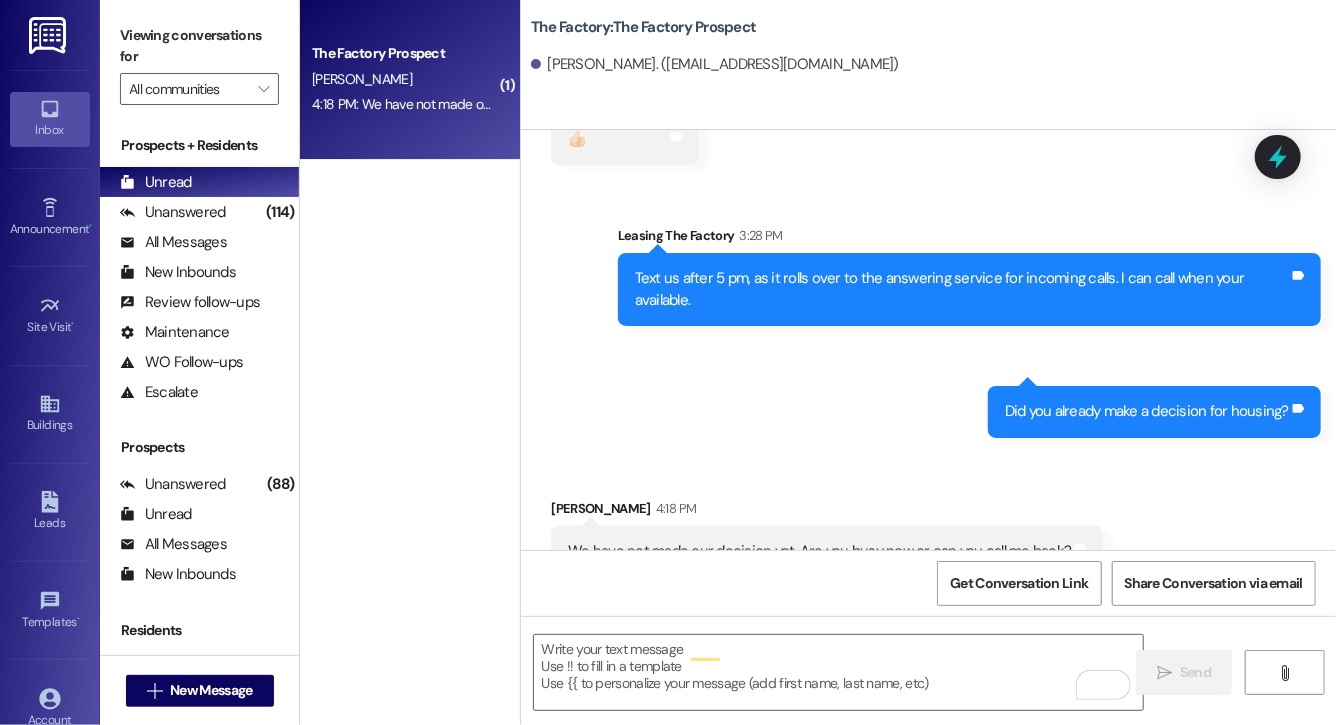 scroll, scrollTop: 4470, scrollLeft: 0, axis: vertical 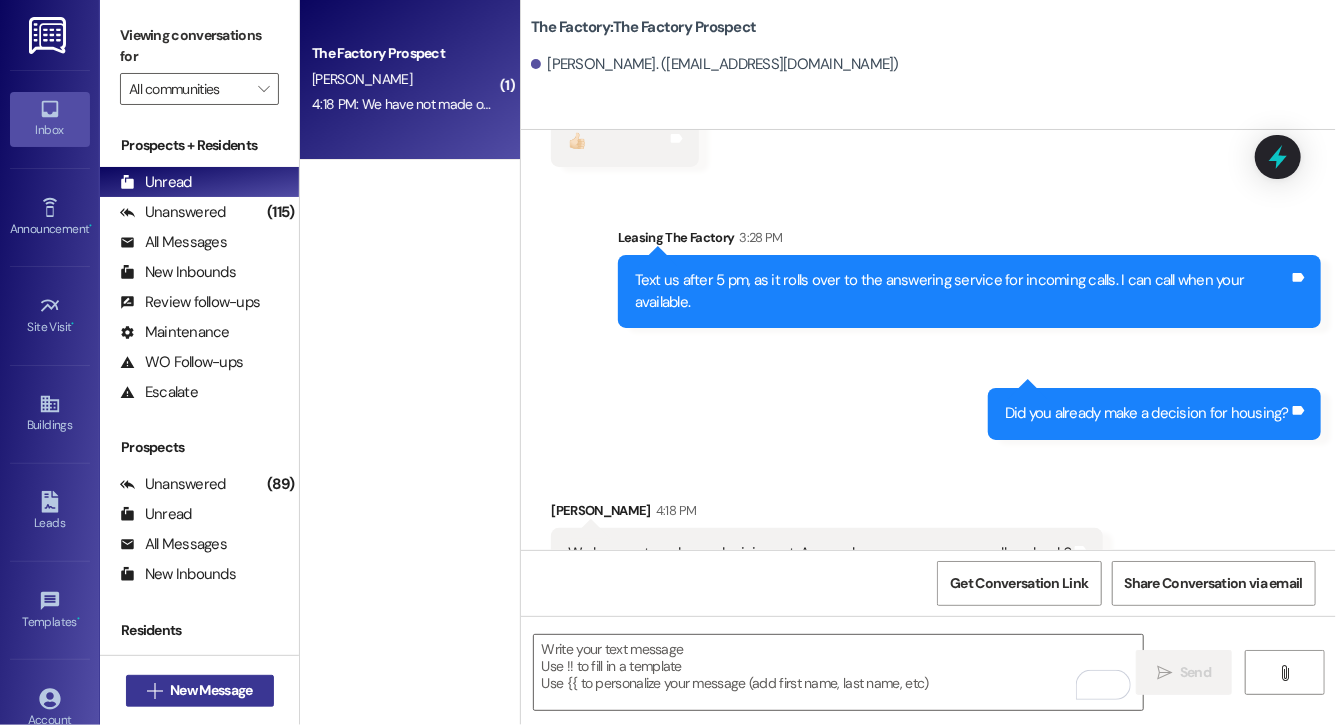 click on "New Message" at bounding box center [211, 690] 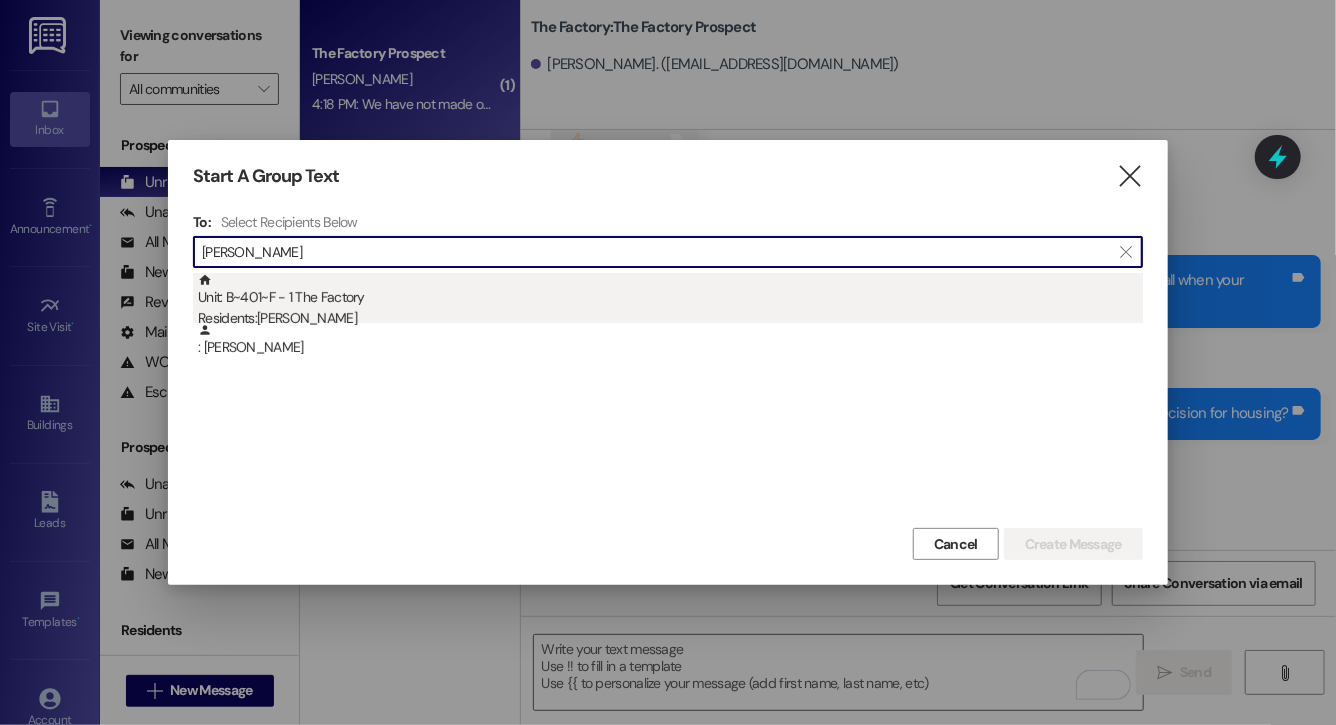 type on "[PERSON_NAME]" 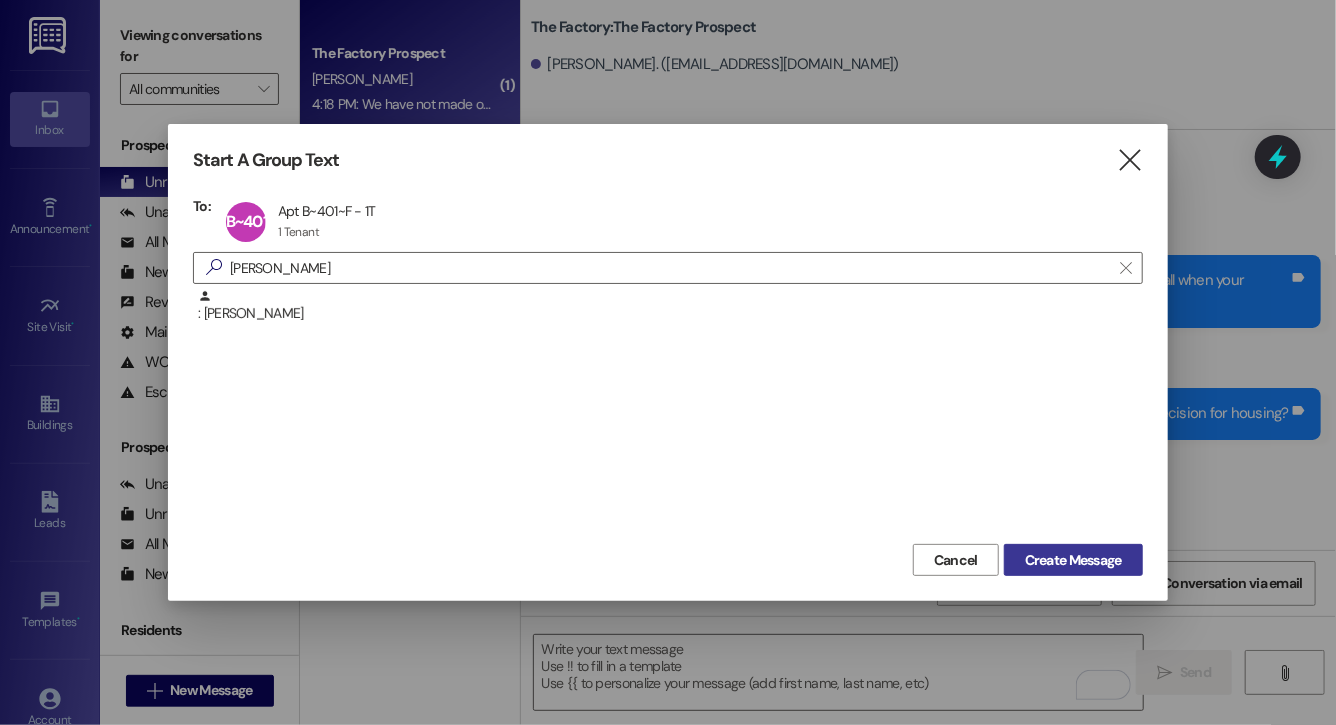 click on "Create Message" at bounding box center (1073, 560) 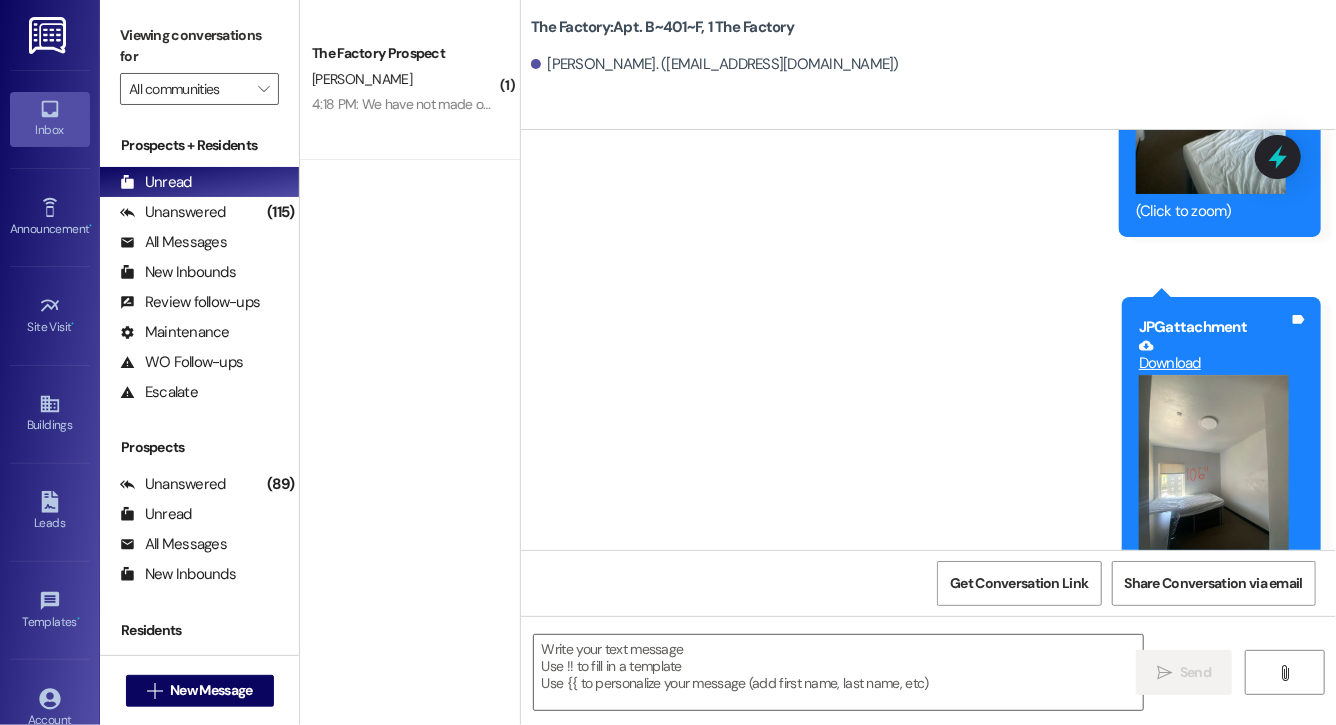 scroll, scrollTop: 17936, scrollLeft: 0, axis: vertical 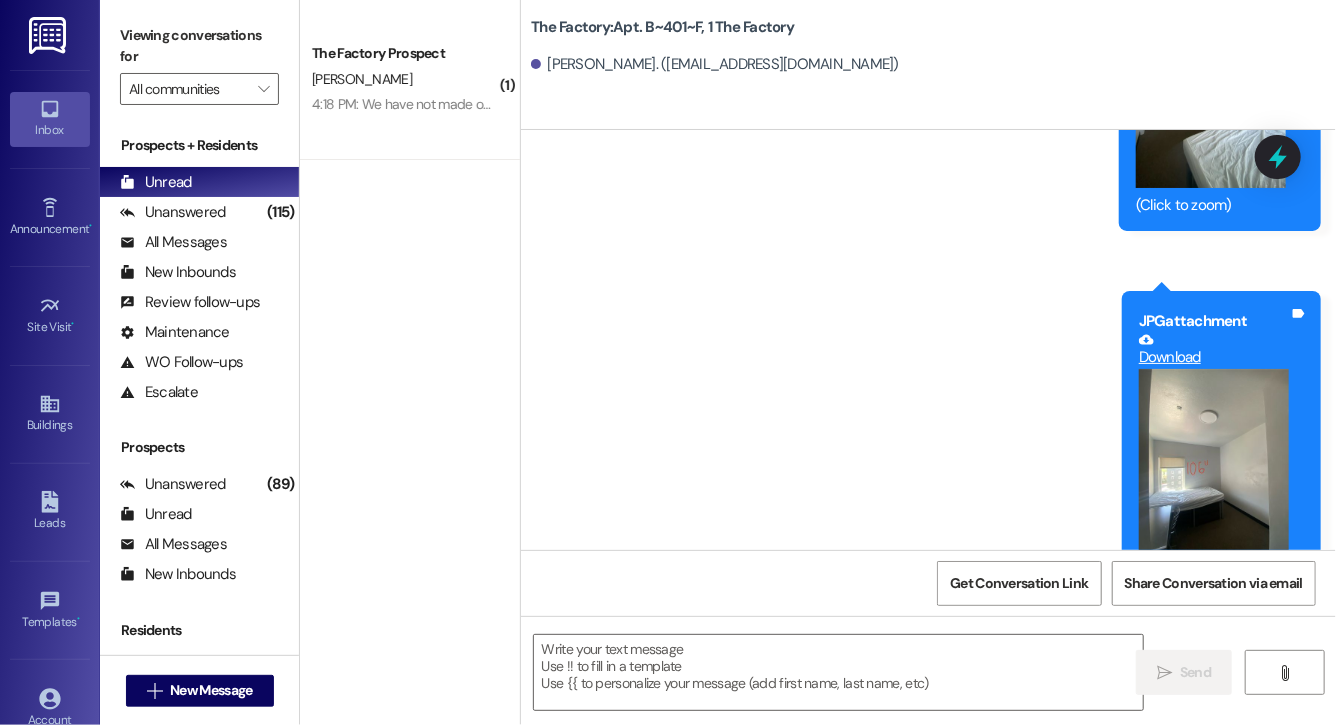 click at bounding box center [1214, 469] 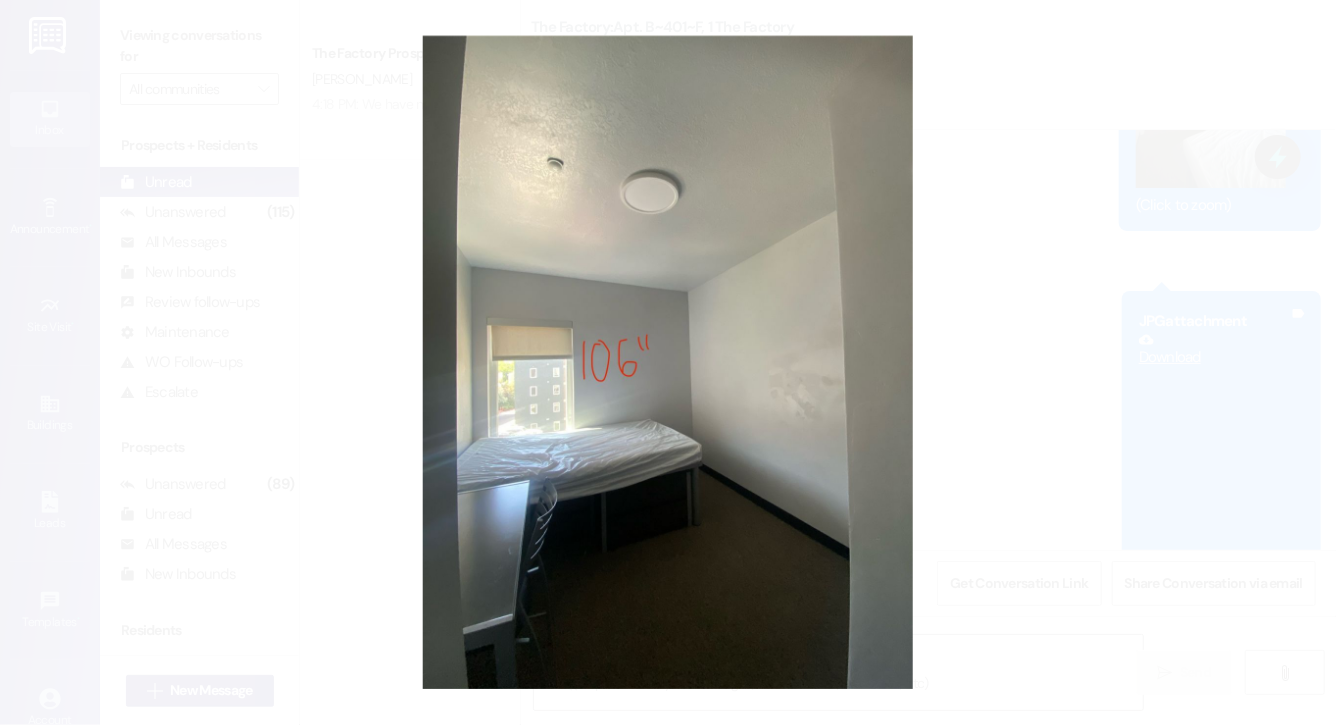 click at bounding box center [668, 362] 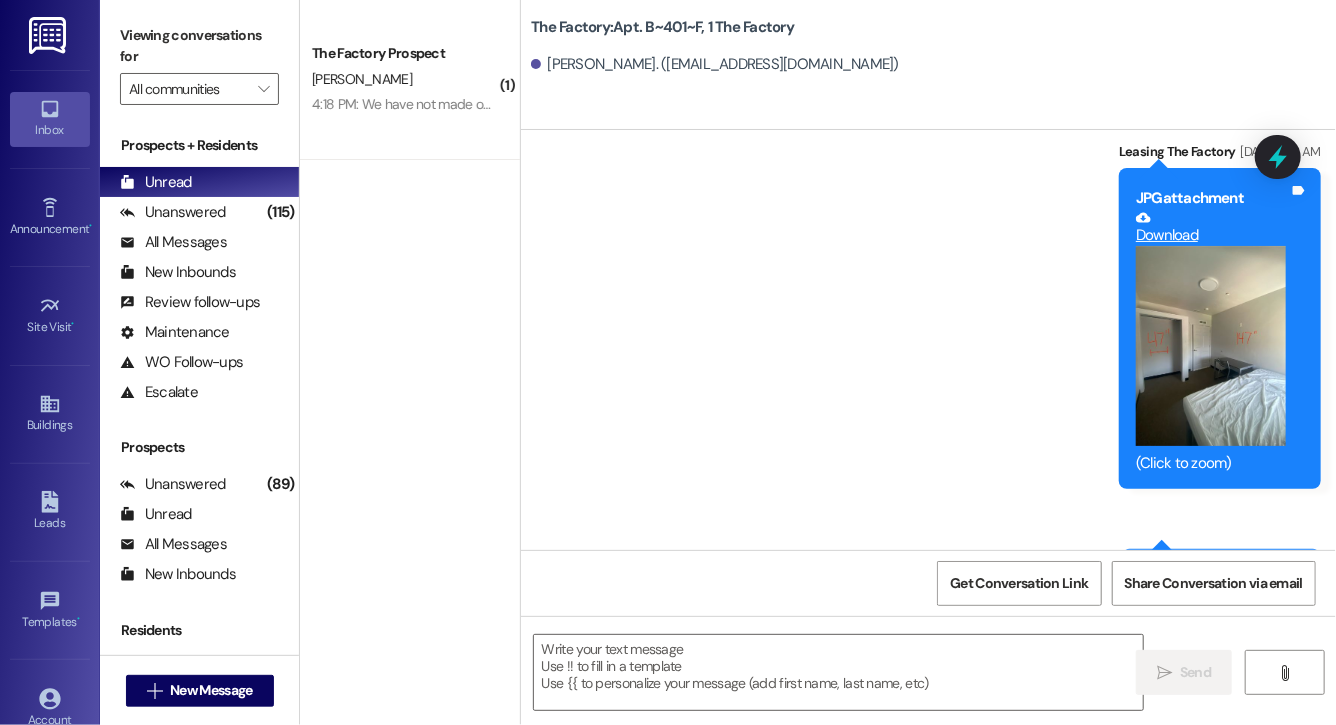 scroll, scrollTop: 17504, scrollLeft: 0, axis: vertical 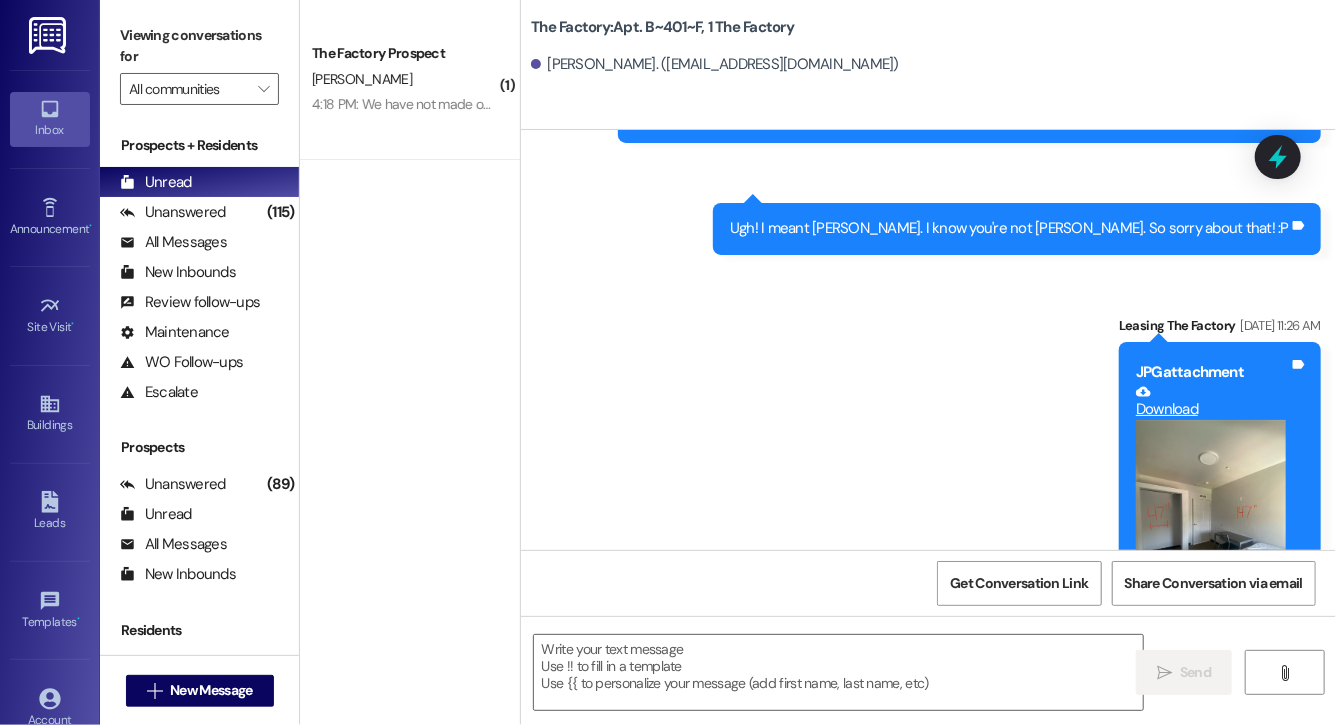 click at bounding box center (1211, 520) 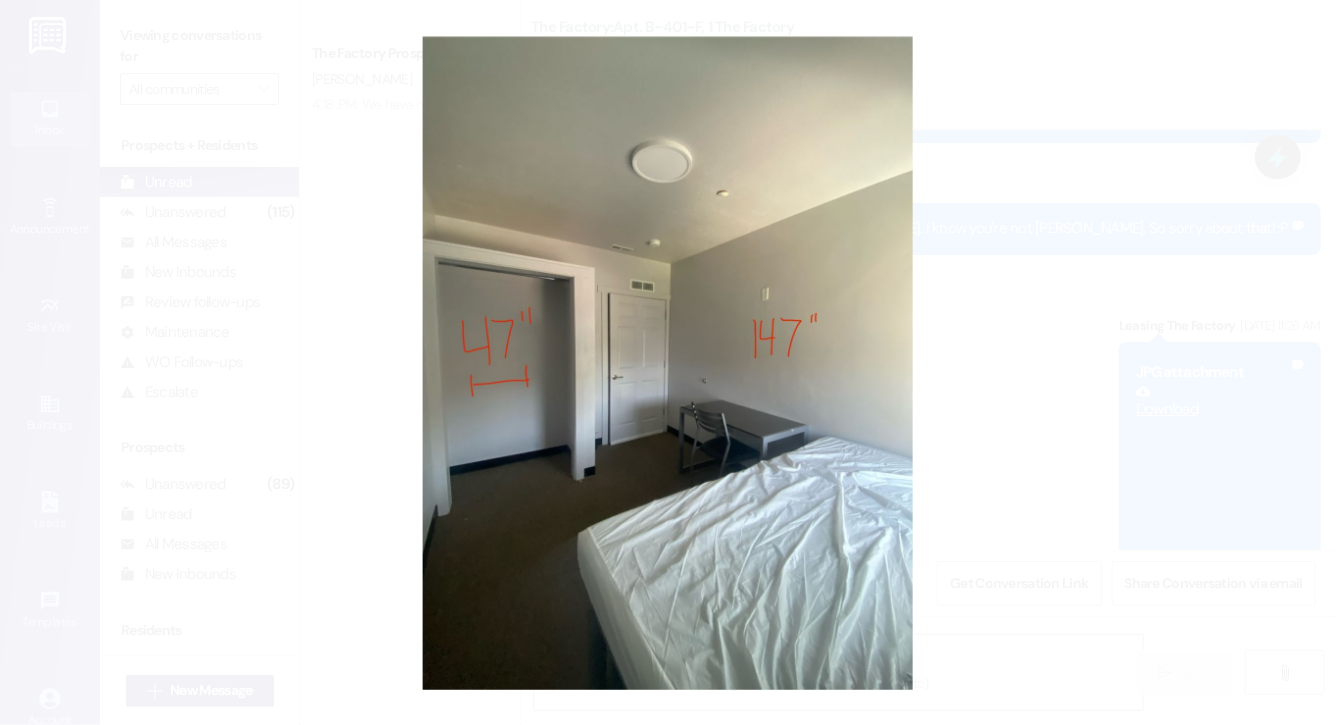 click at bounding box center (668, 362) 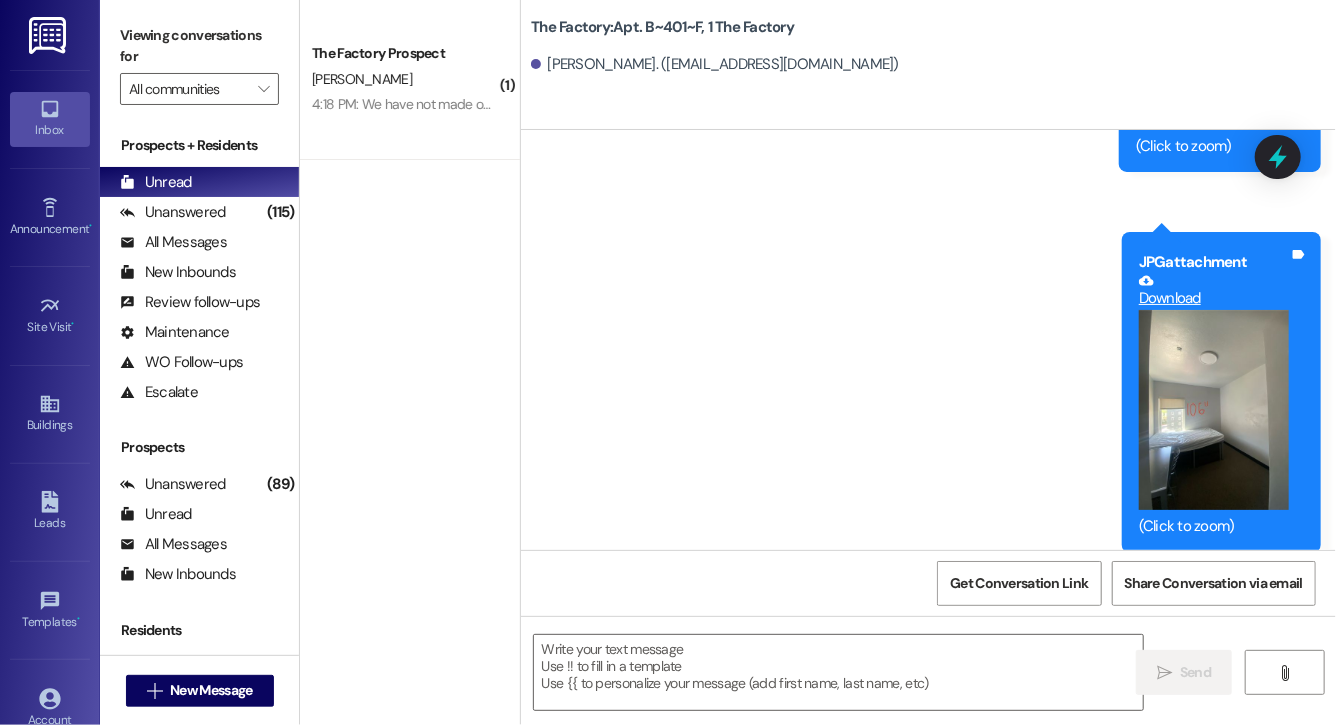 scroll, scrollTop: 17994, scrollLeft: 0, axis: vertical 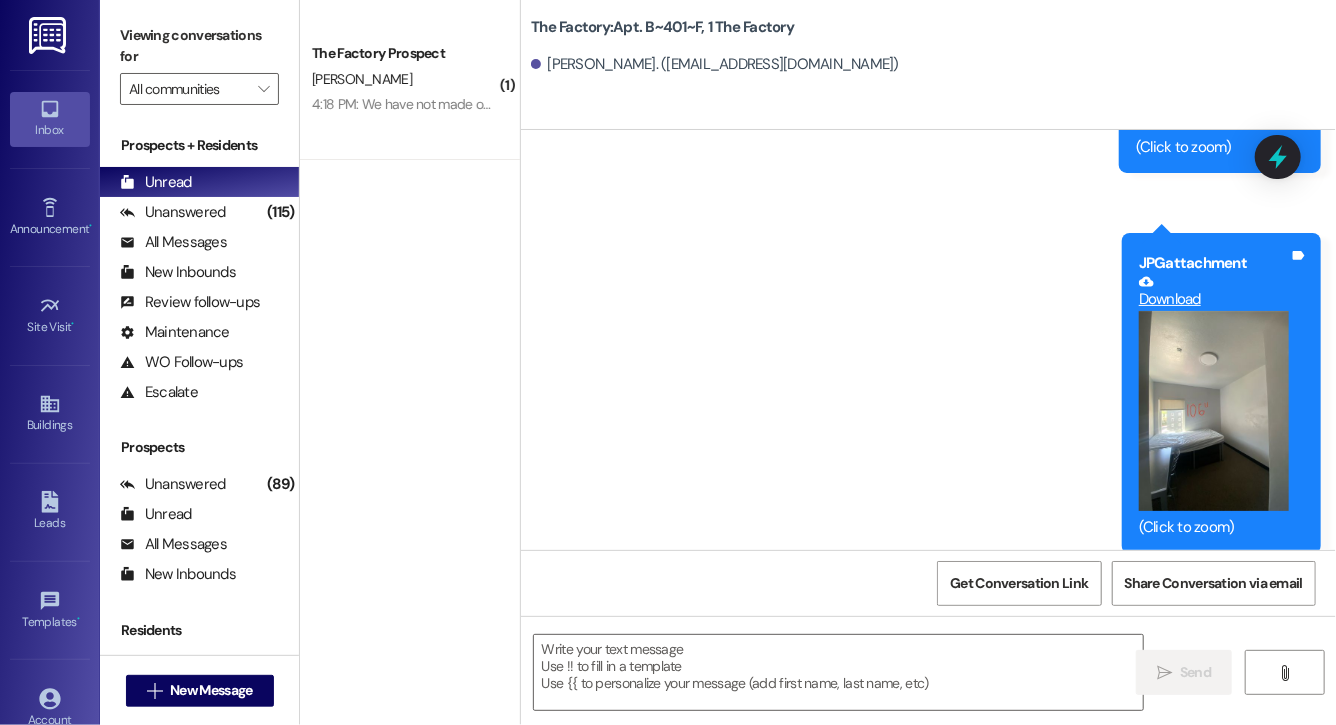 click at bounding box center (1214, 411) 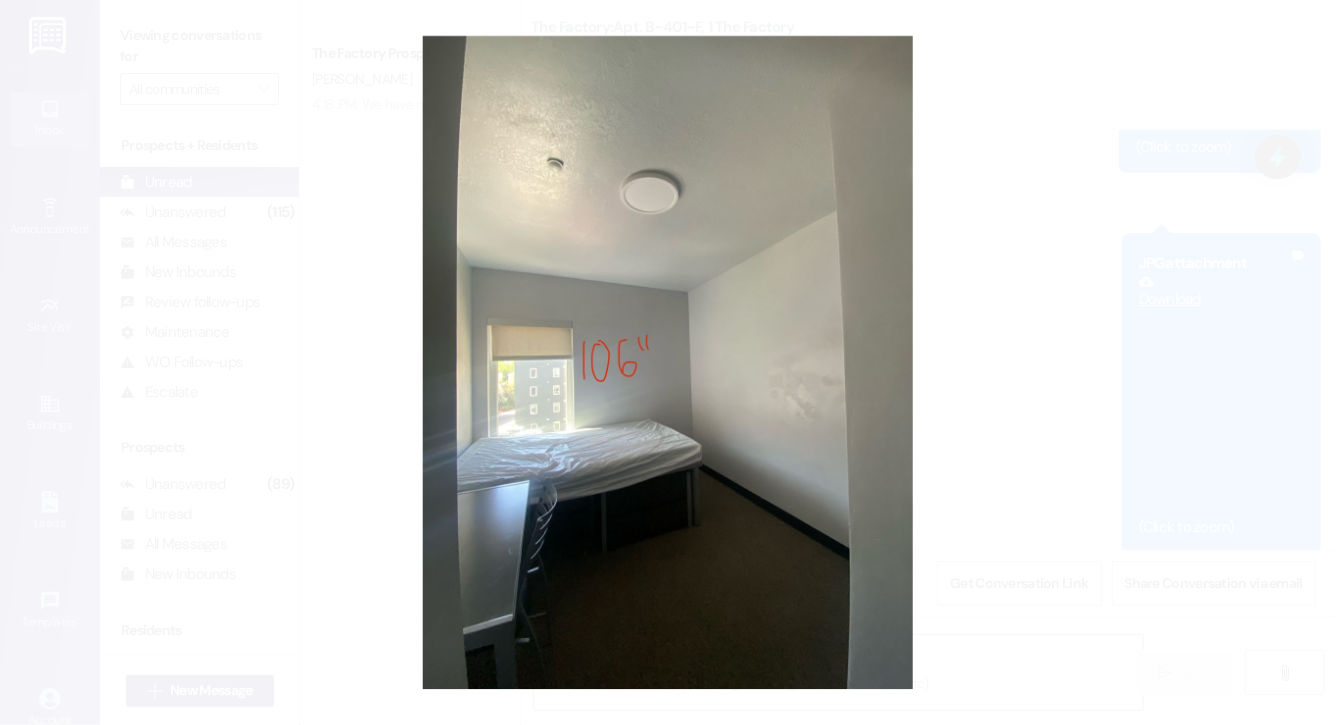 click at bounding box center [668, 362] 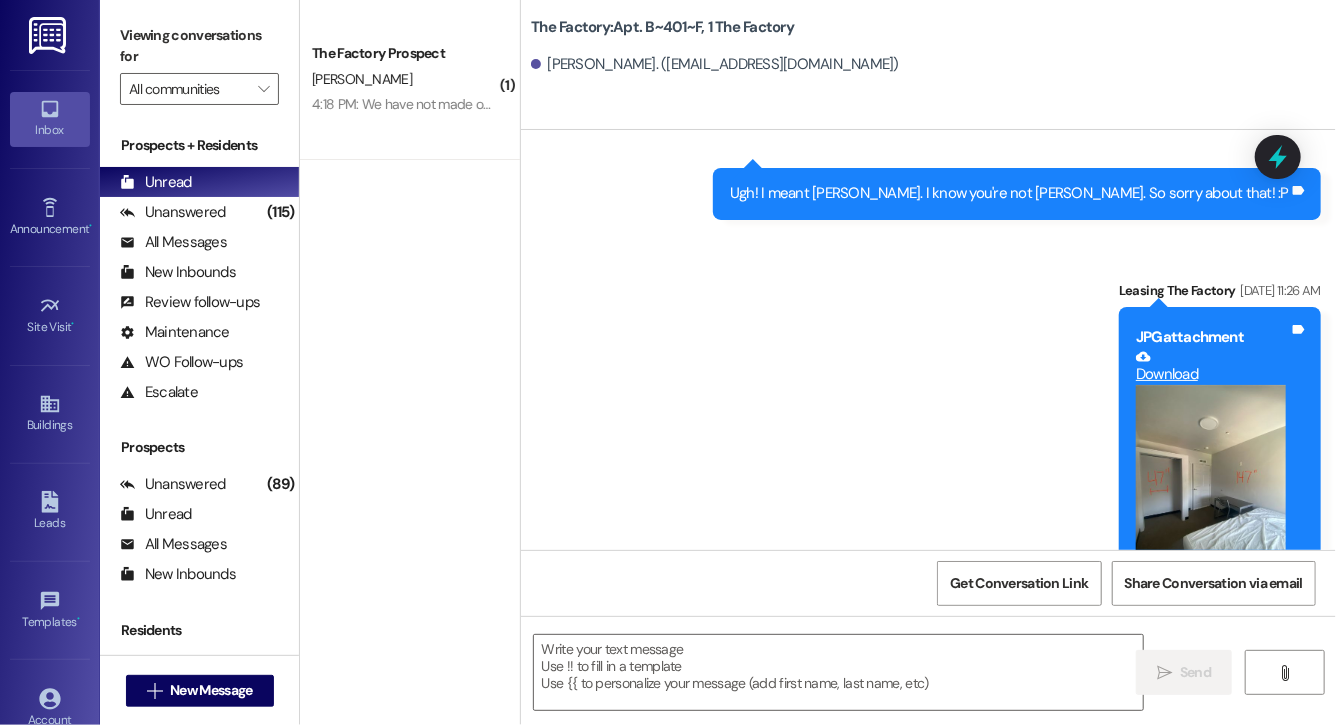 scroll, scrollTop: 17545, scrollLeft: 0, axis: vertical 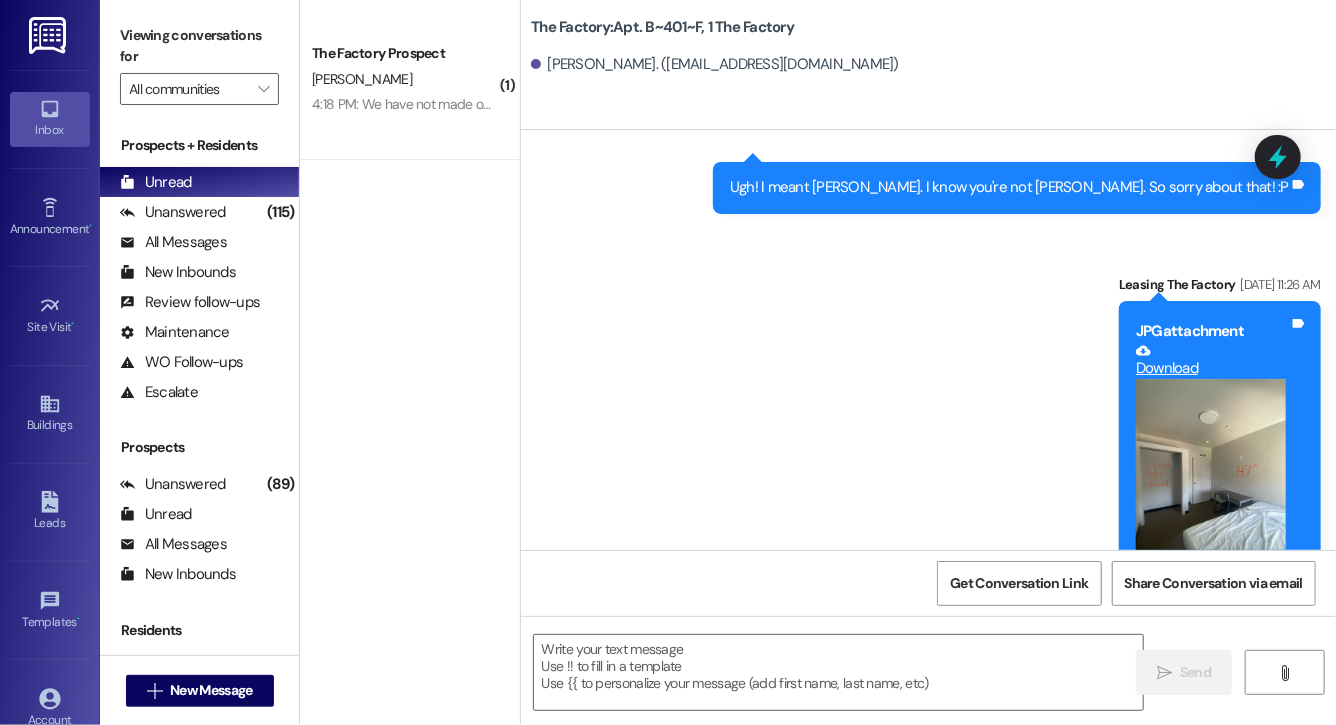 click at bounding box center [1211, 479] 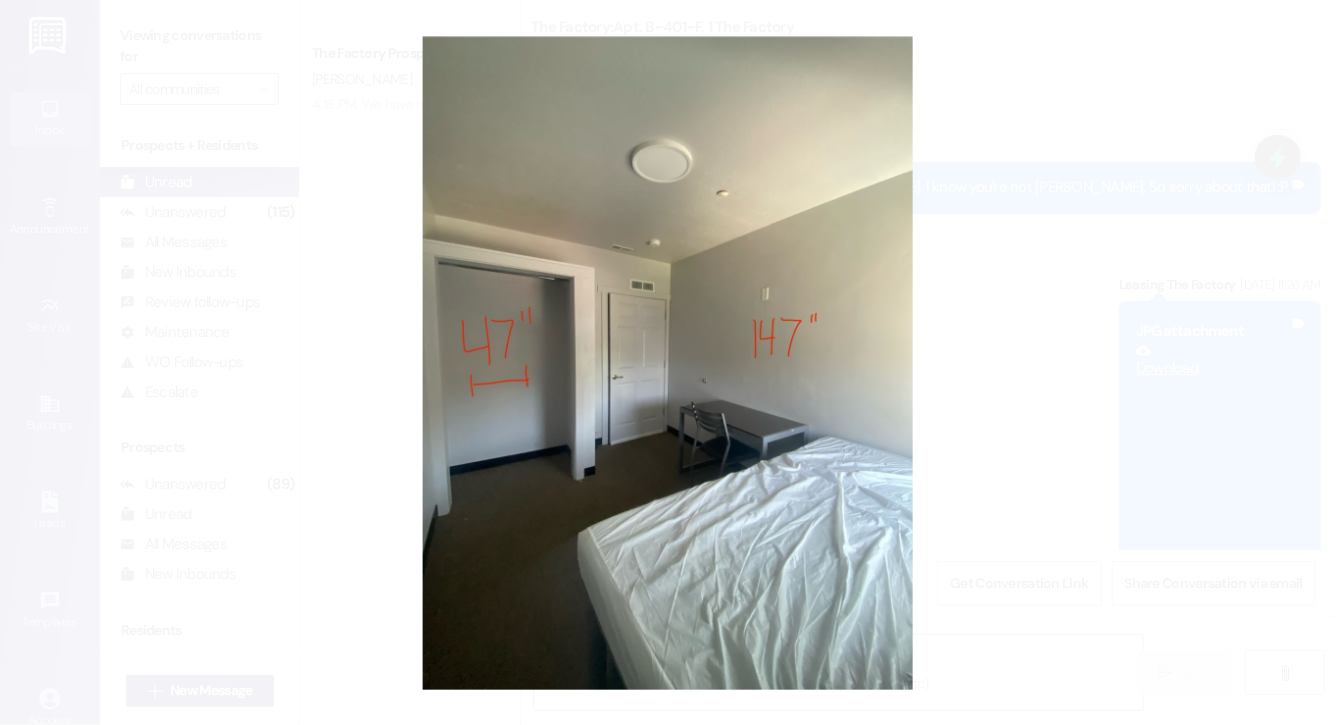 click at bounding box center (668, 362) 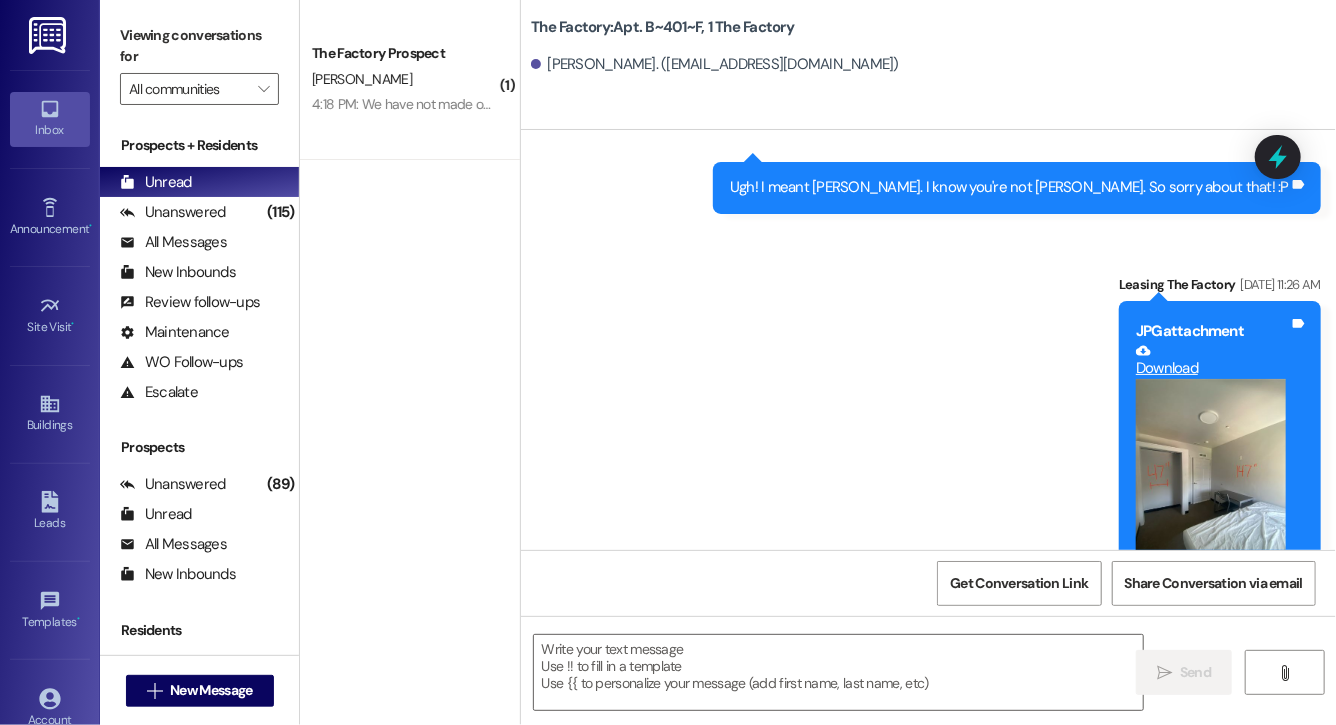click at bounding box center [1211, 479] 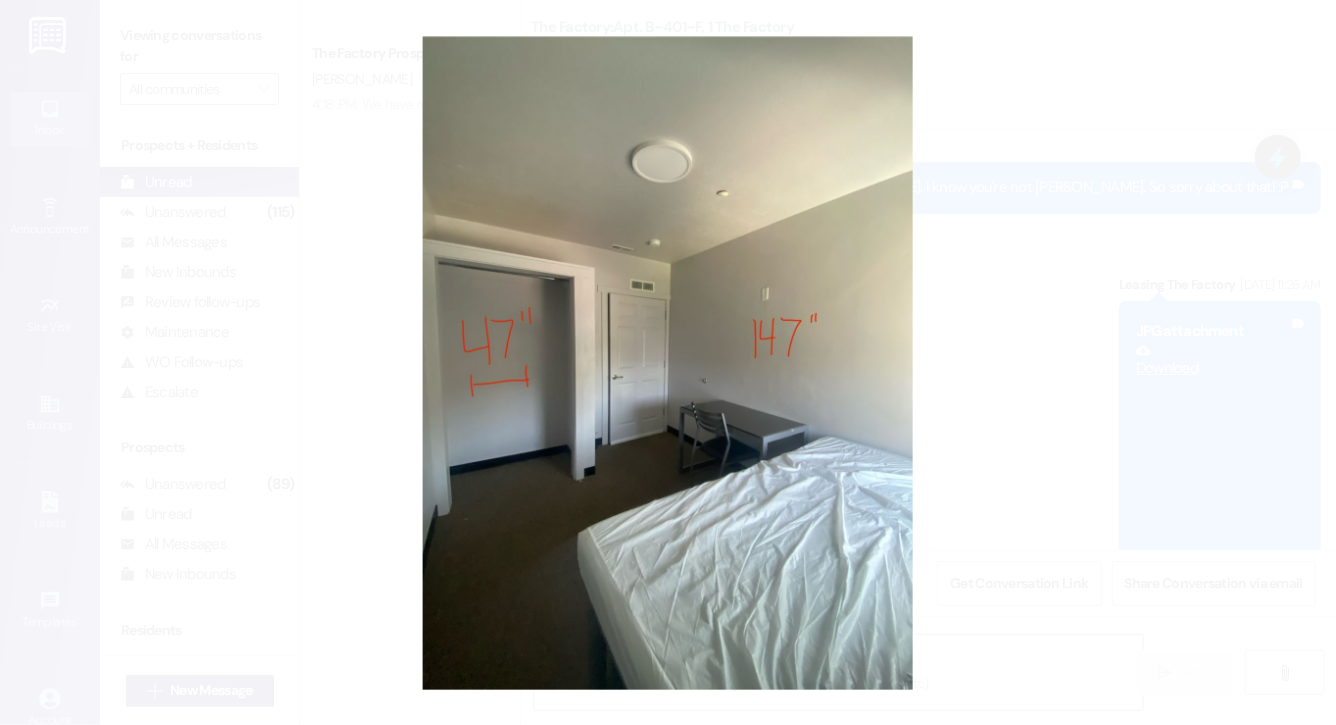 click at bounding box center [668, 362] 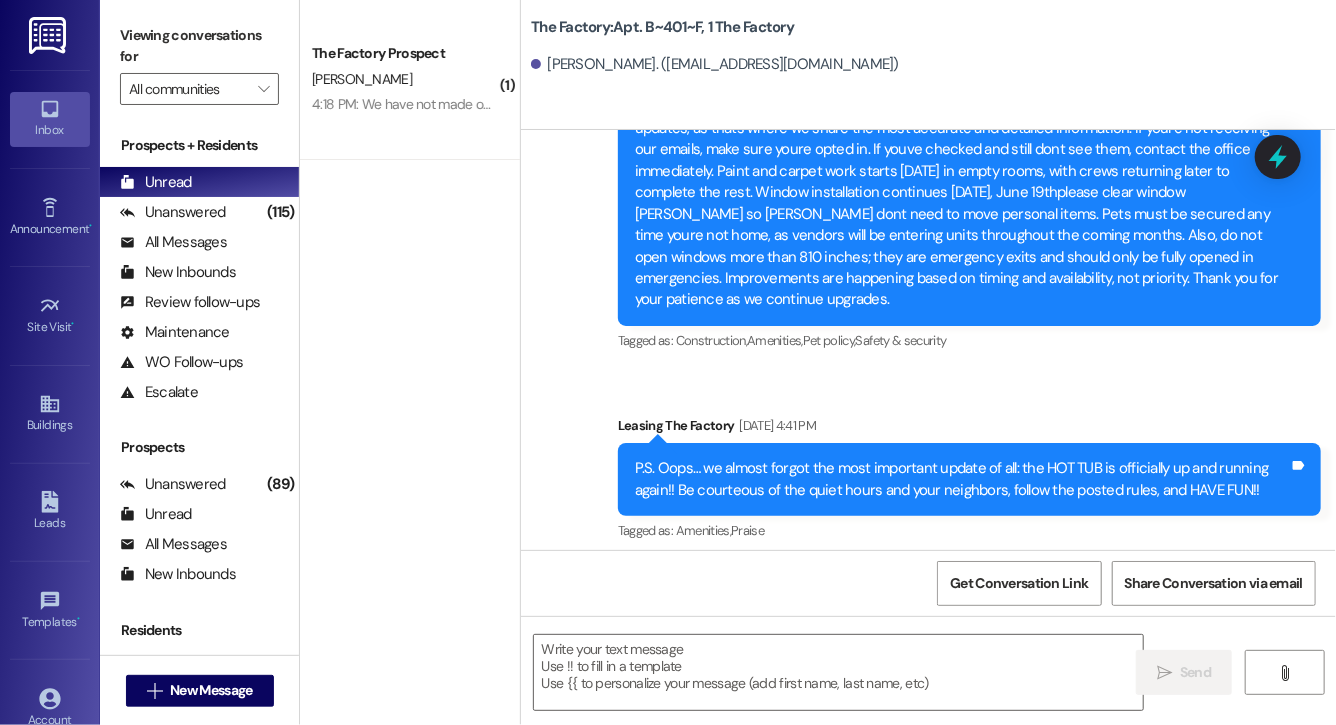 scroll, scrollTop: 20102, scrollLeft: 0, axis: vertical 